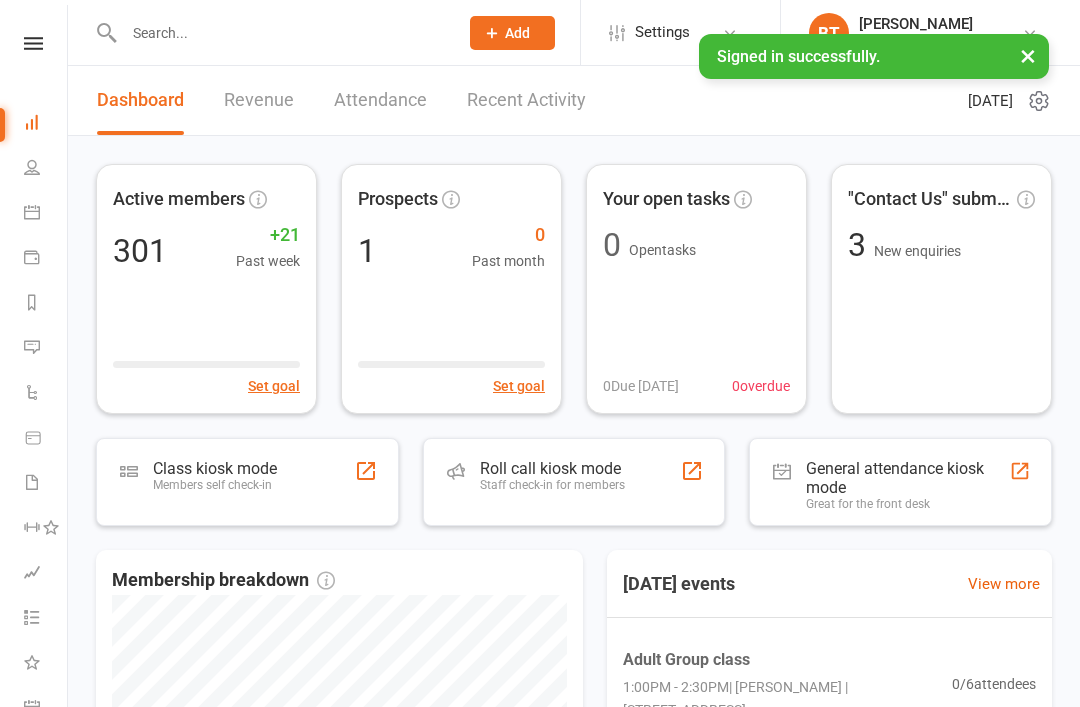scroll, scrollTop: 0, scrollLeft: 0, axis: both 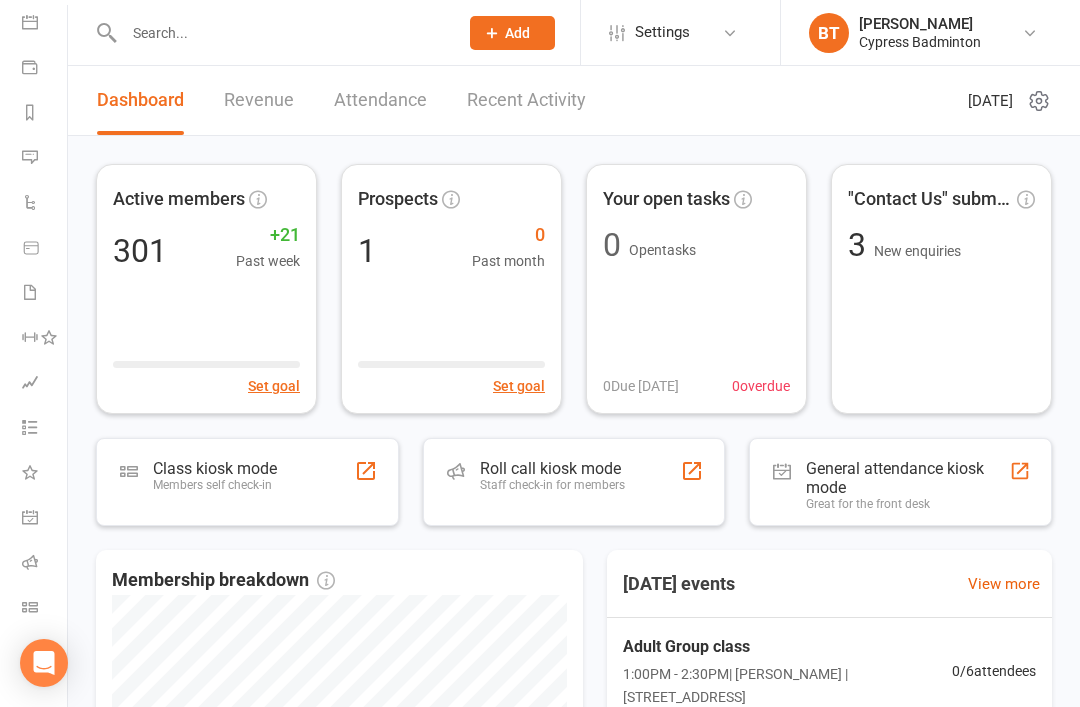 click on "Class check-in" at bounding box center [44, 609] 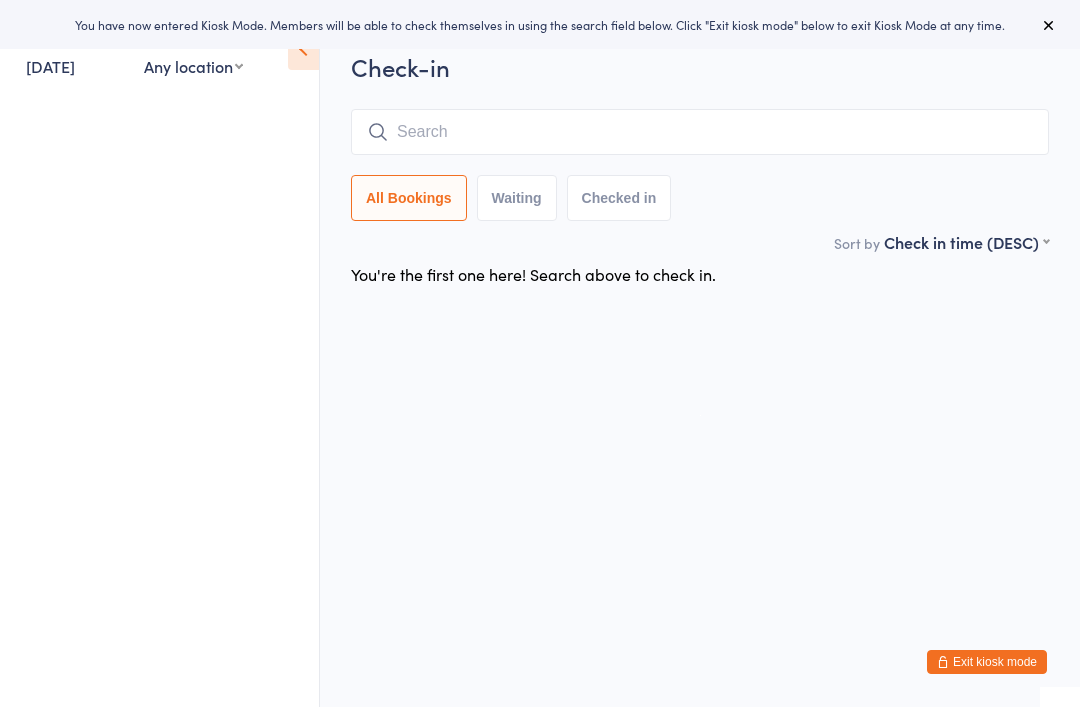 scroll, scrollTop: 0, scrollLeft: 0, axis: both 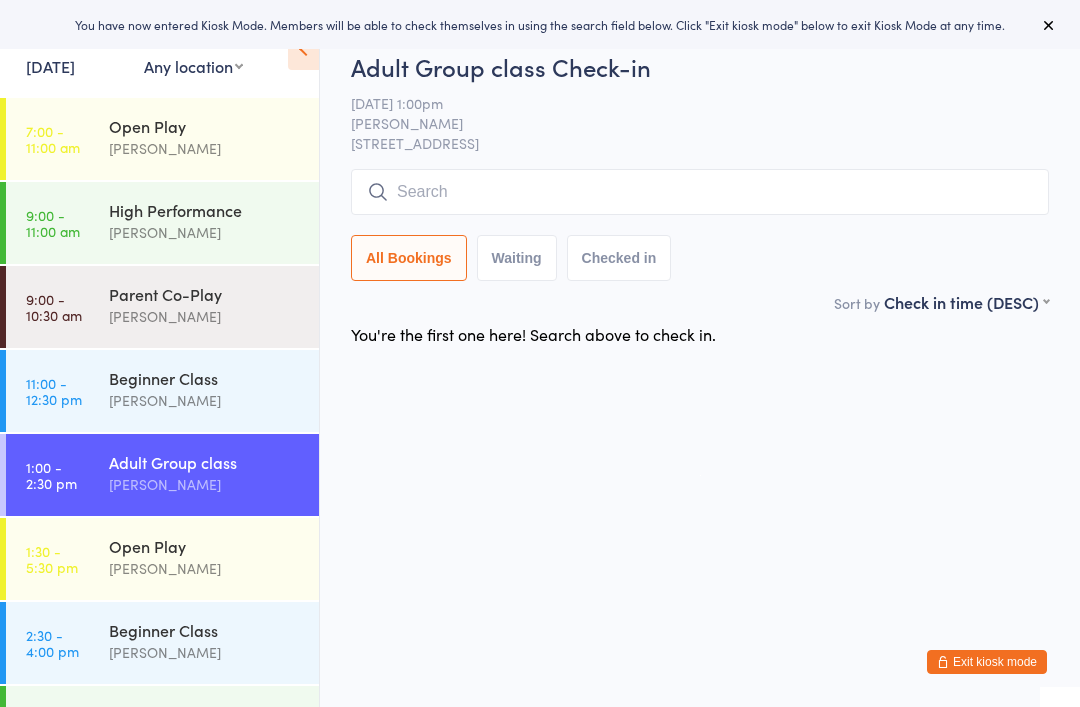 click on "Calvin Kristanto" at bounding box center [205, 568] 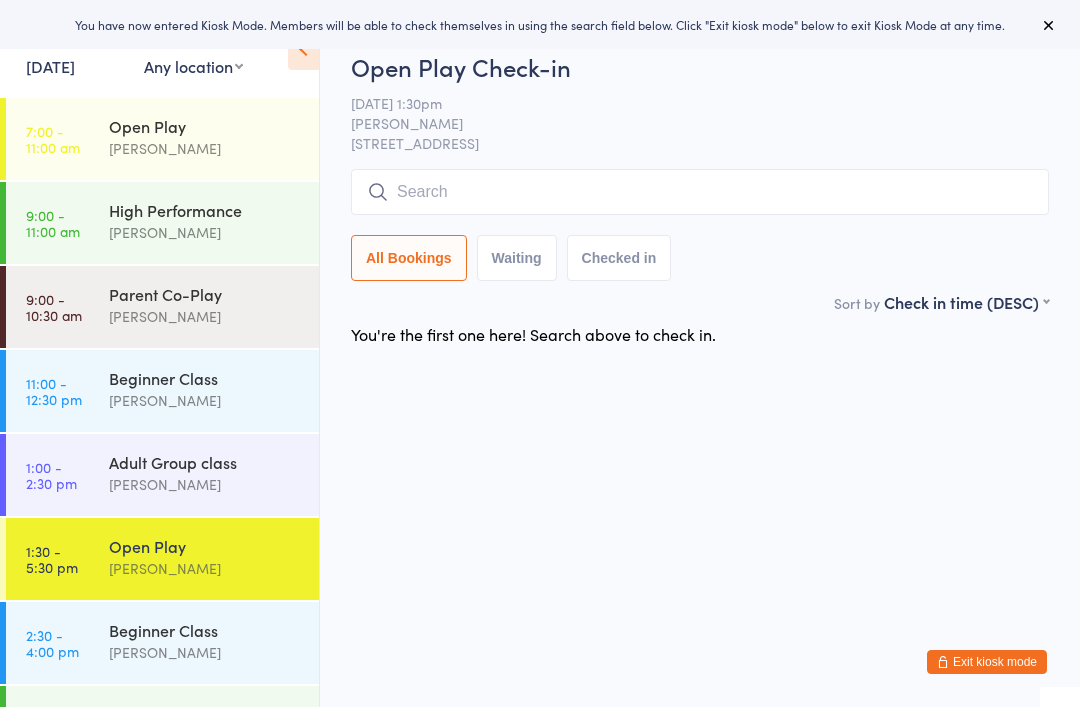 click at bounding box center (700, 192) 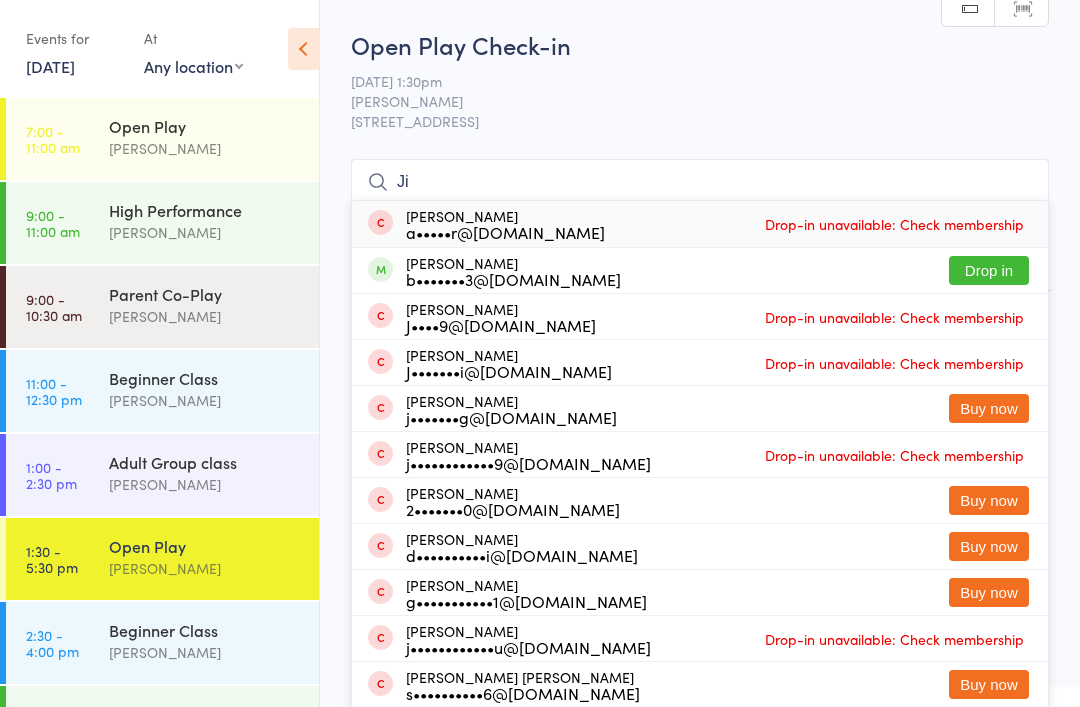 type on "J" 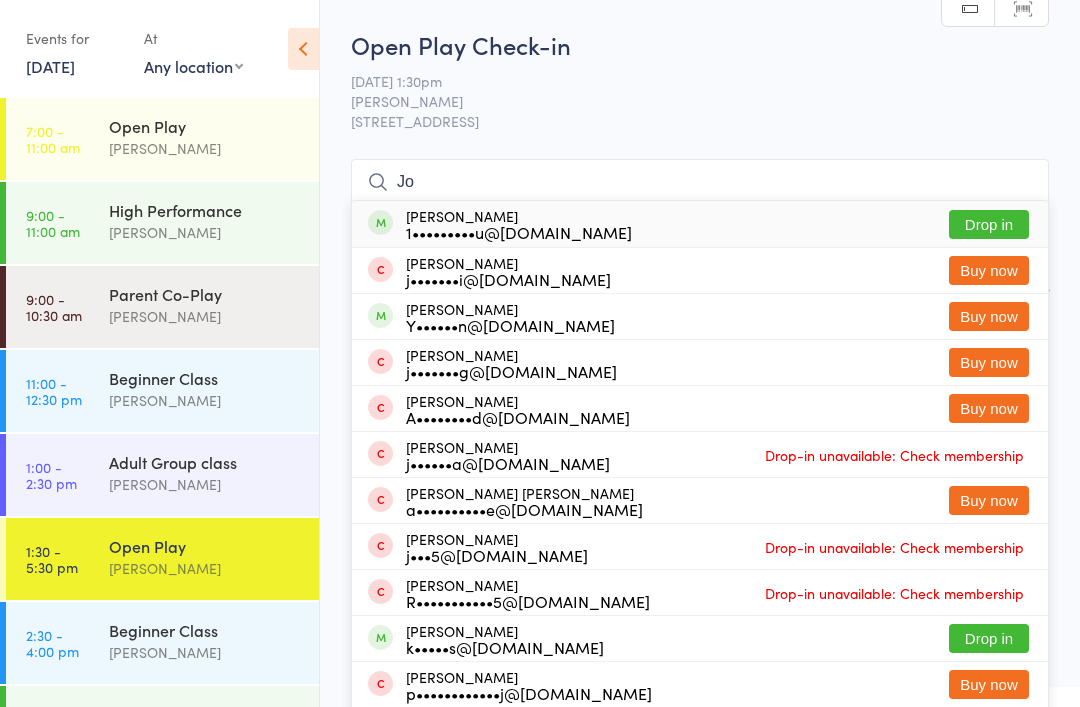 type on "Jo" 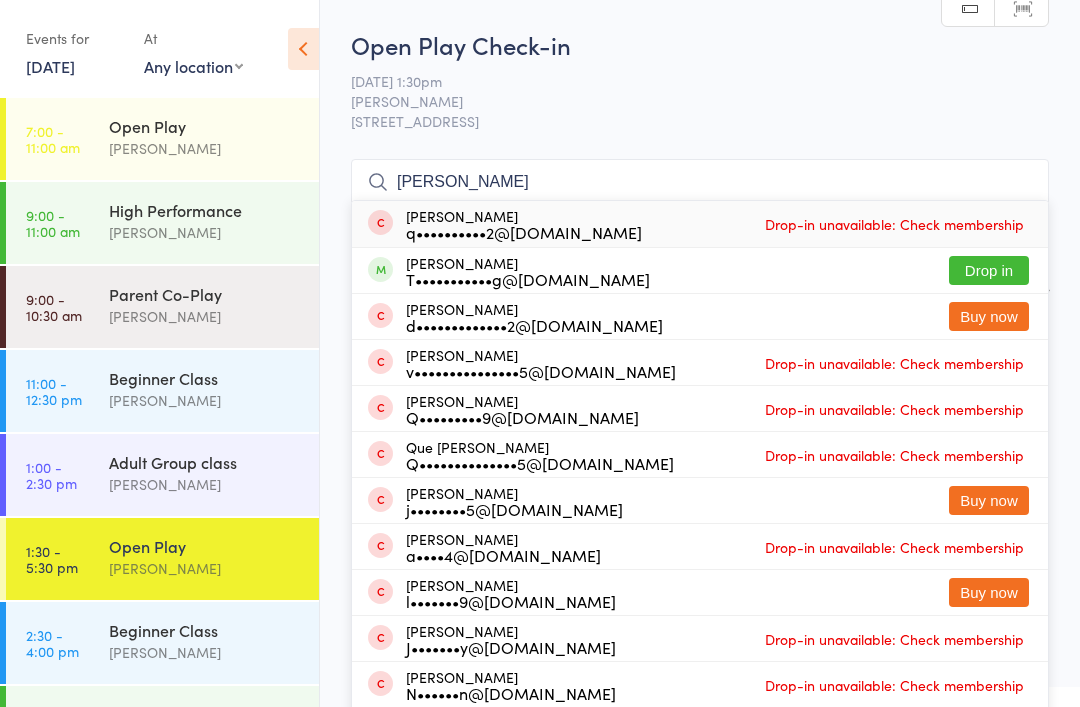type on "Quang" 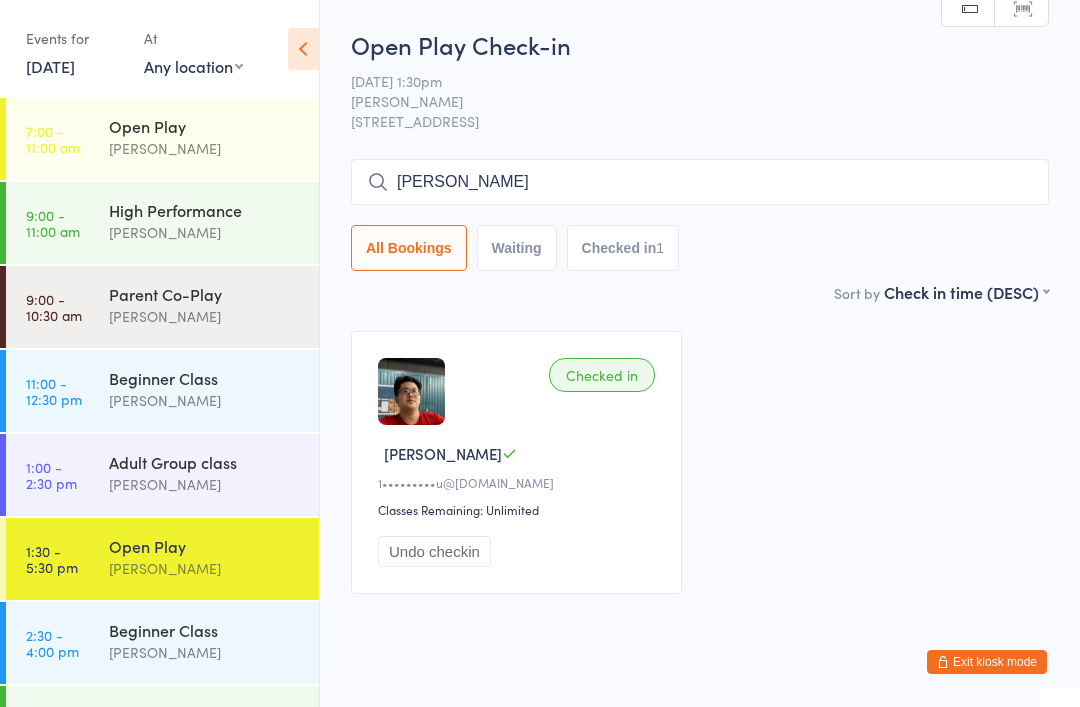 type 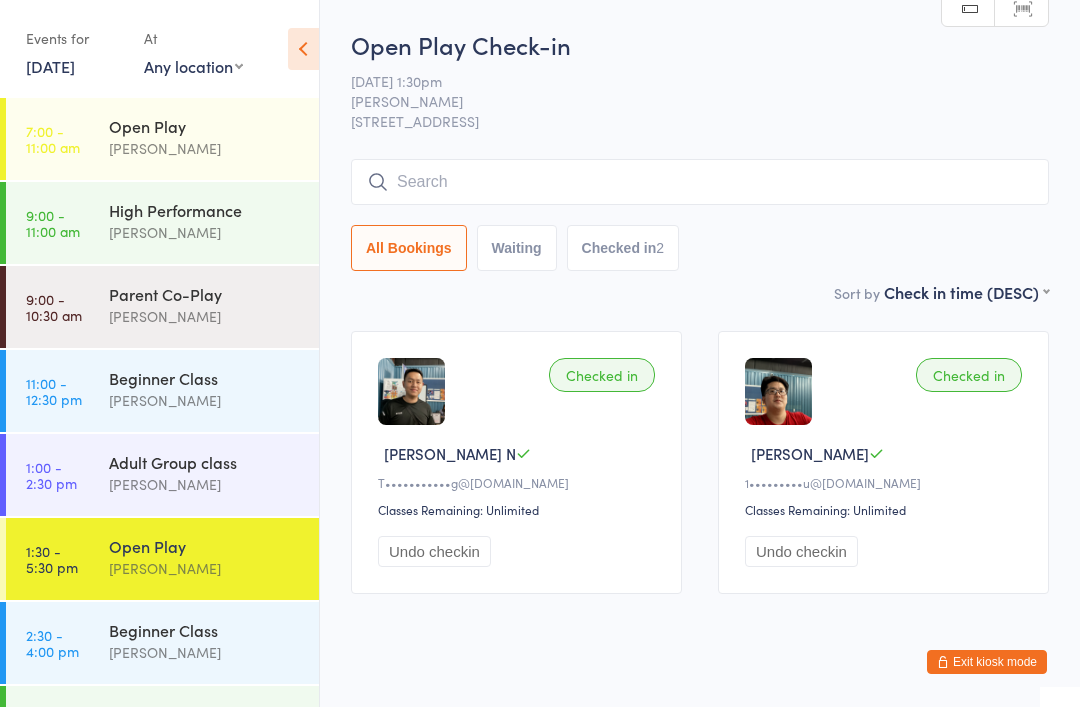 click on "Open Play Check-in" at bounding box center [700, 44] 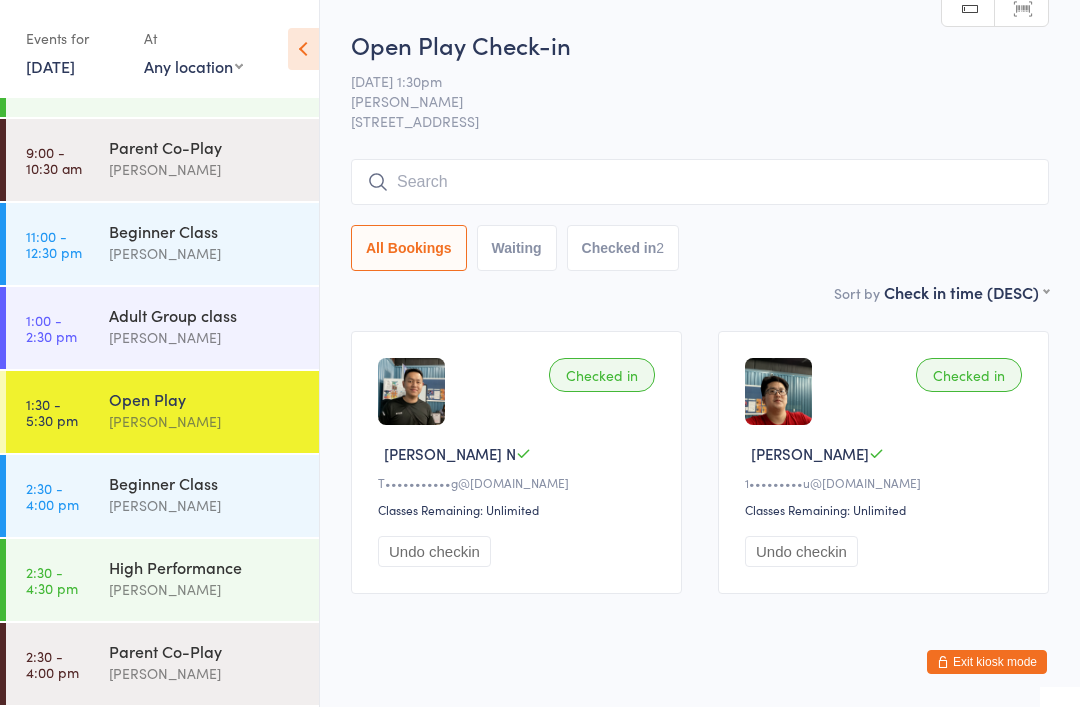 scroll, scrollTop: 147, scrollLeft: 0, axis: vertical 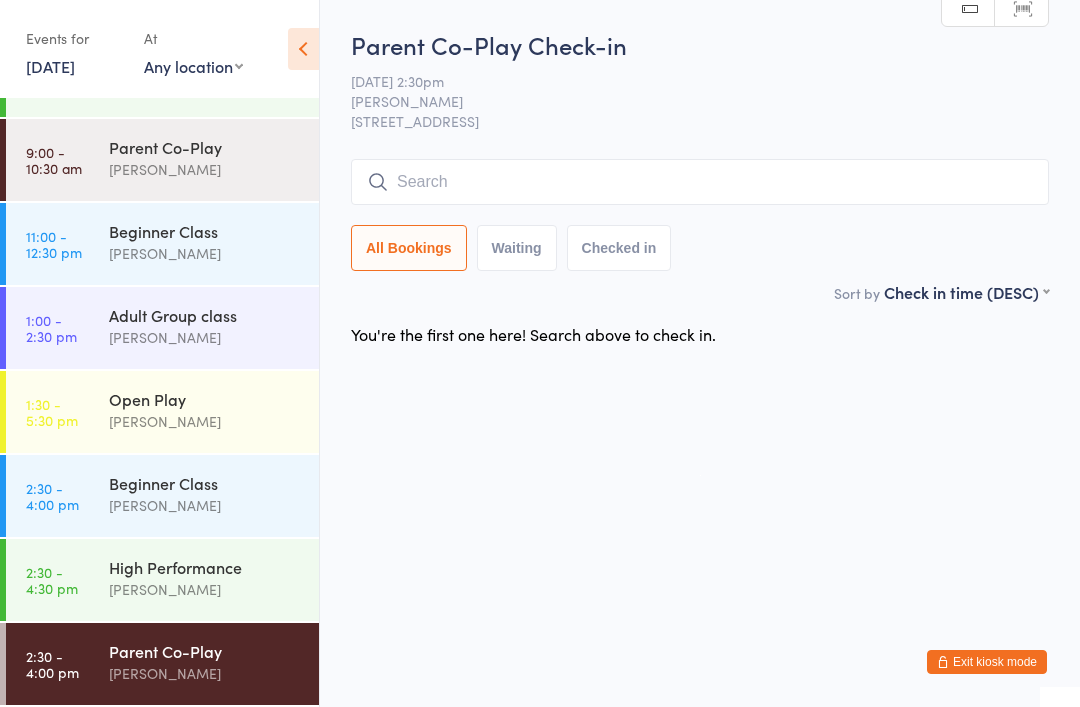 click on "Open Play" at bounding box center (205, 399) 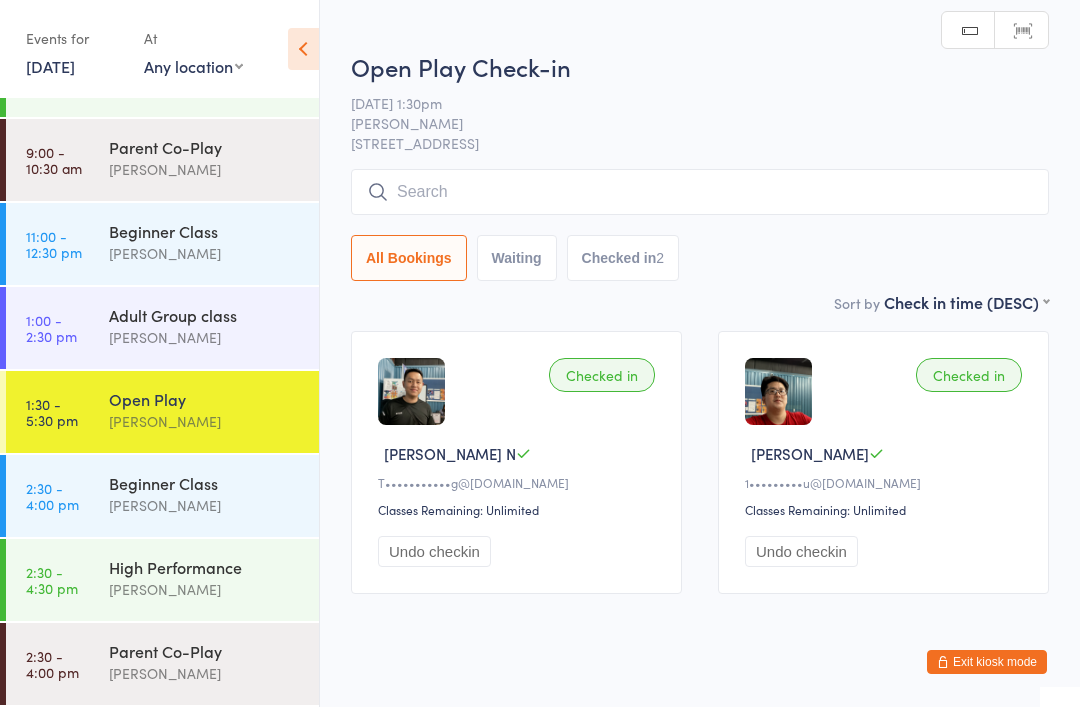 click at bounding box center [700, 192] 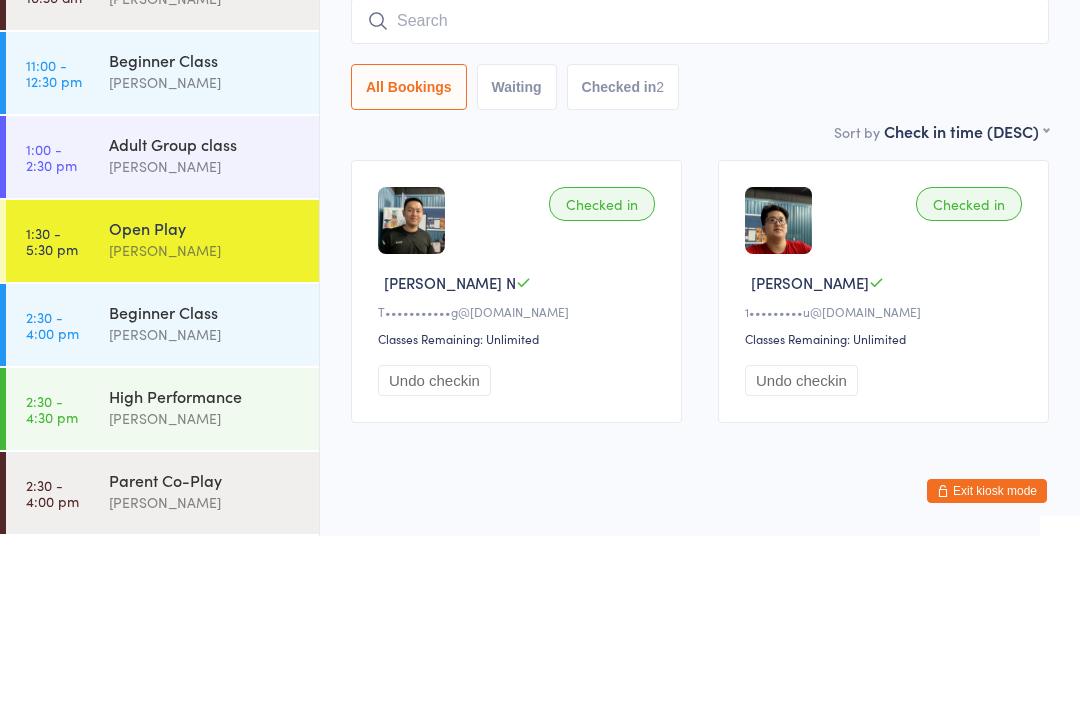 scroll, scrollTop: 51, scrollLeft: 0, axis: vertical 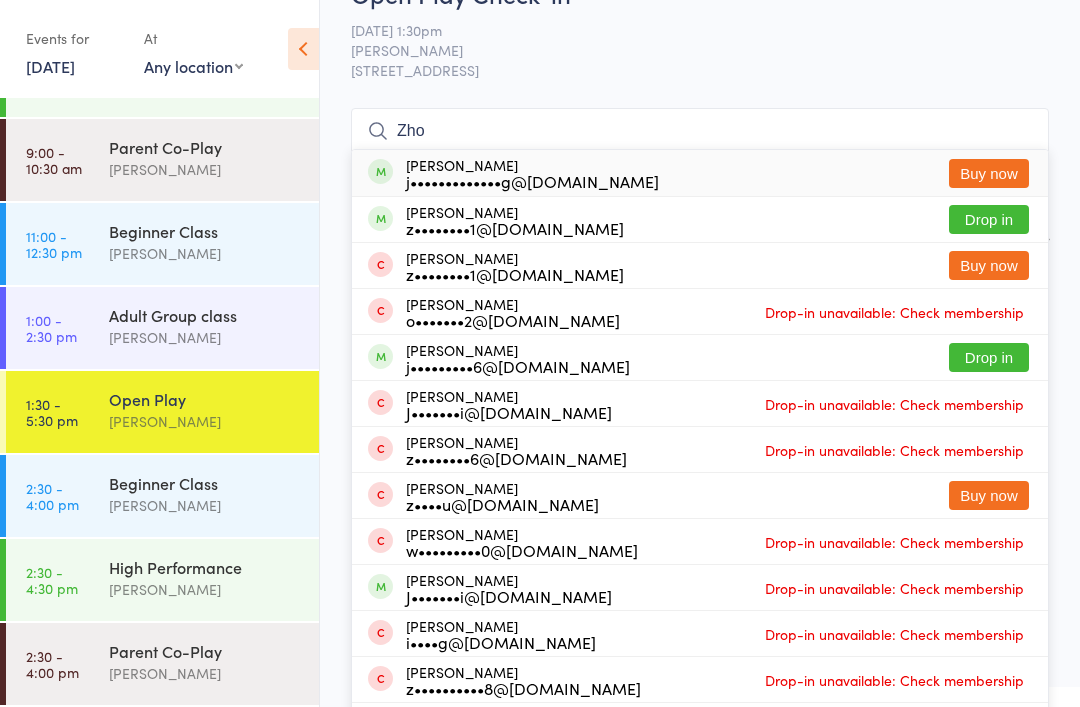type on "Zho" 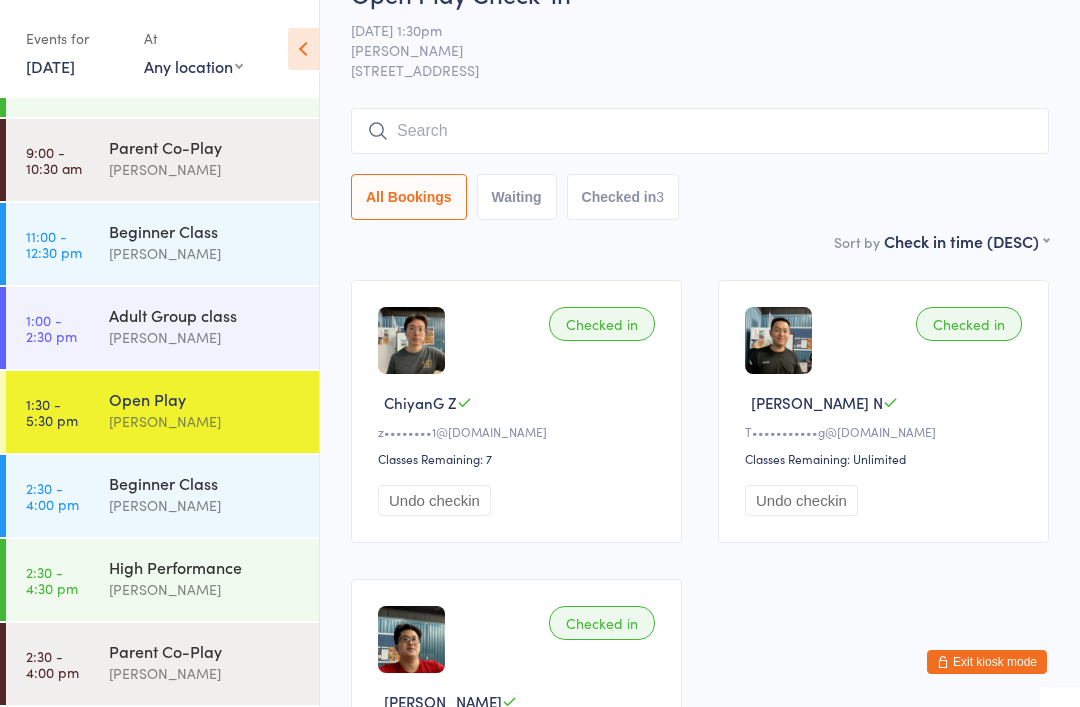 type on "\" 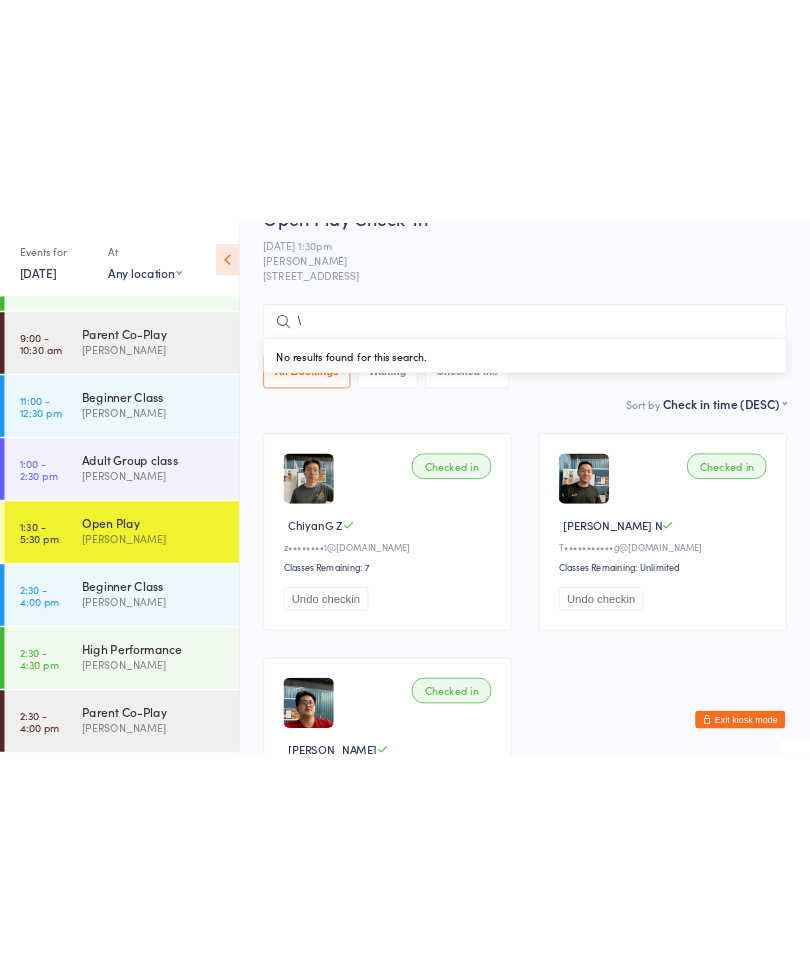 scroll, scrollTop: 0, scrollLeft: 0, axis: both 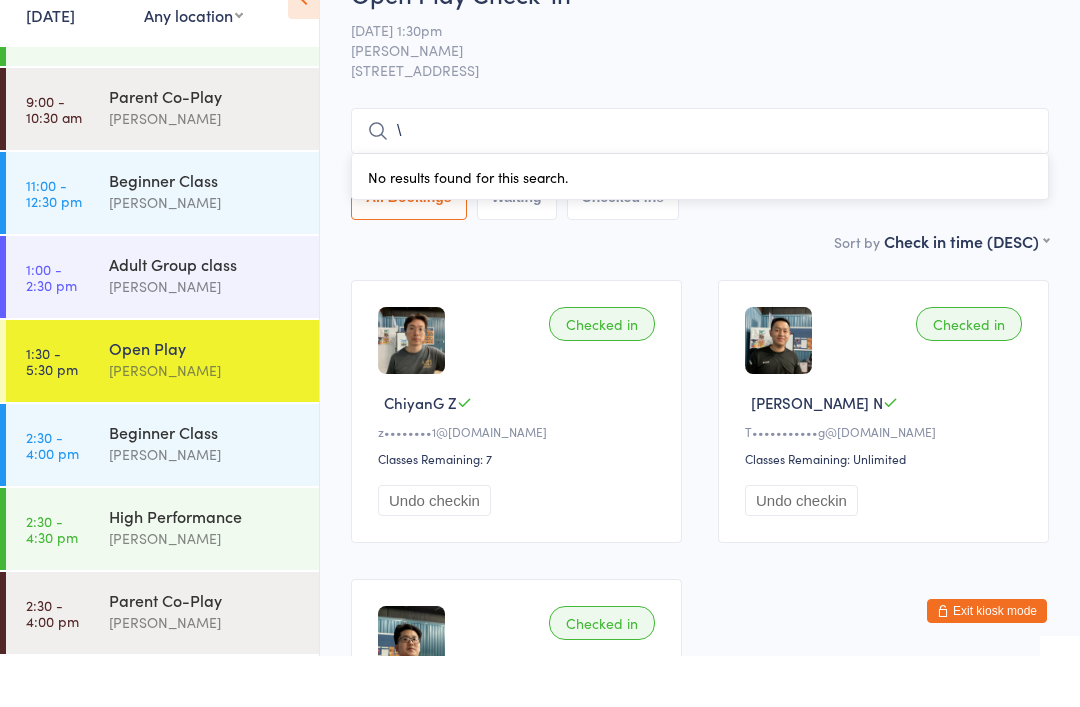 click on "Belle Chatupornkarnchana" at bounding box center (205, 673) 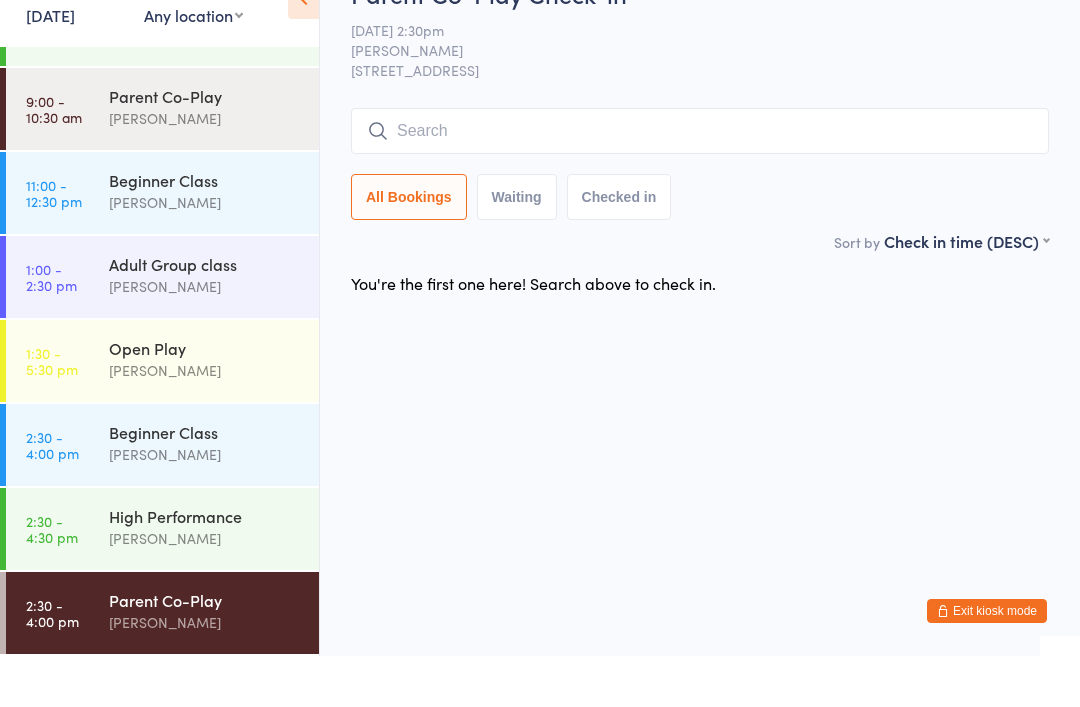 click at bounding box center (700, 182) 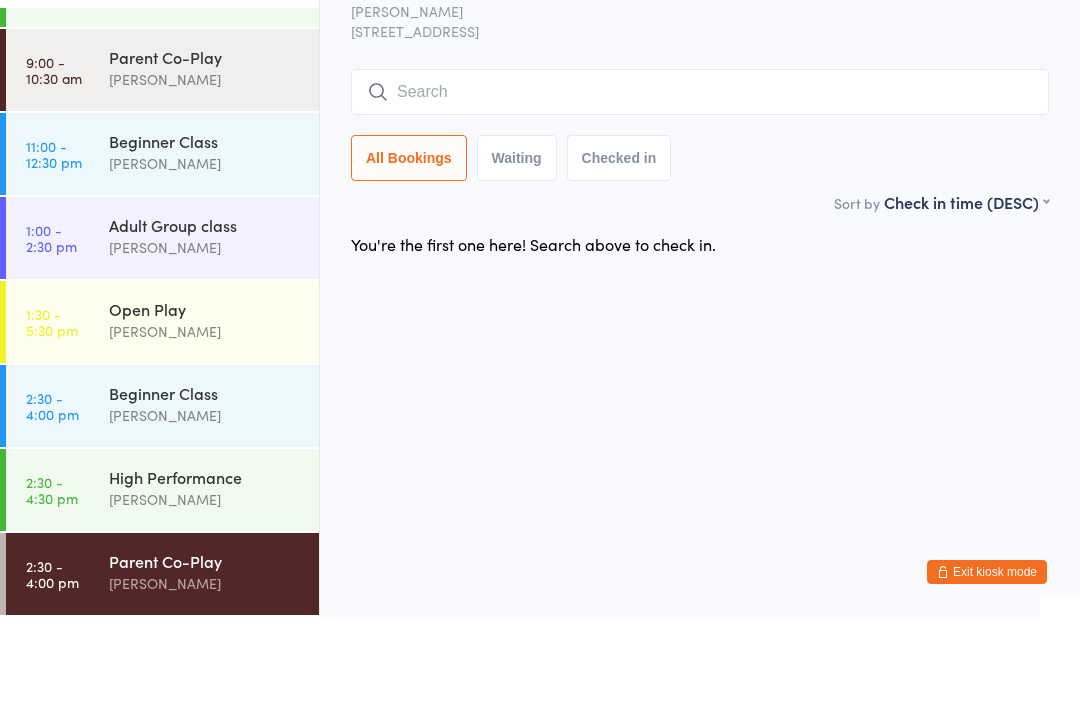 scroll, scrollTop: 0, scrollLeft: 0, axis: both 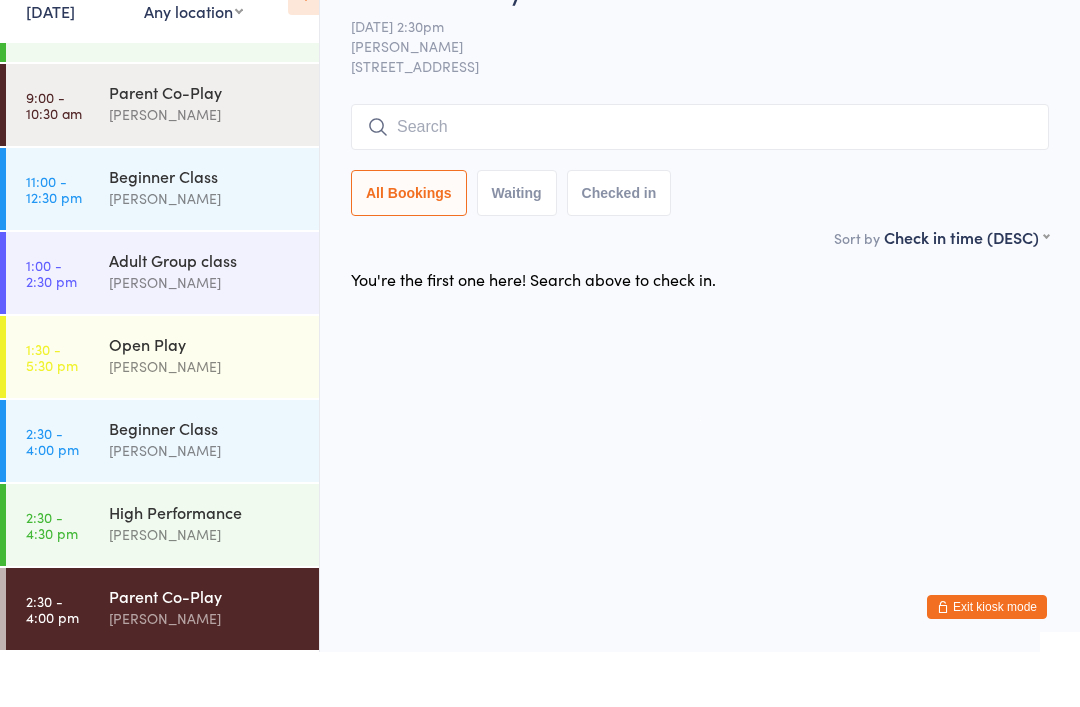 click at bounding box center (700, 182) 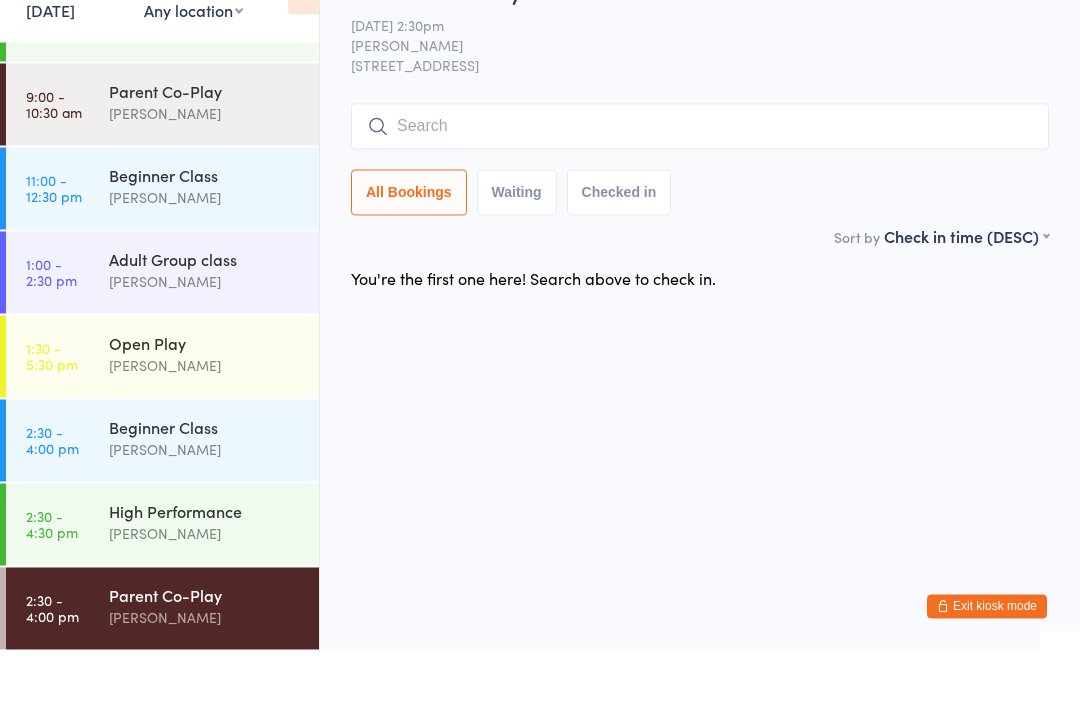 scroll, scrollTop: 0, scrollLeft: 0, axis: both 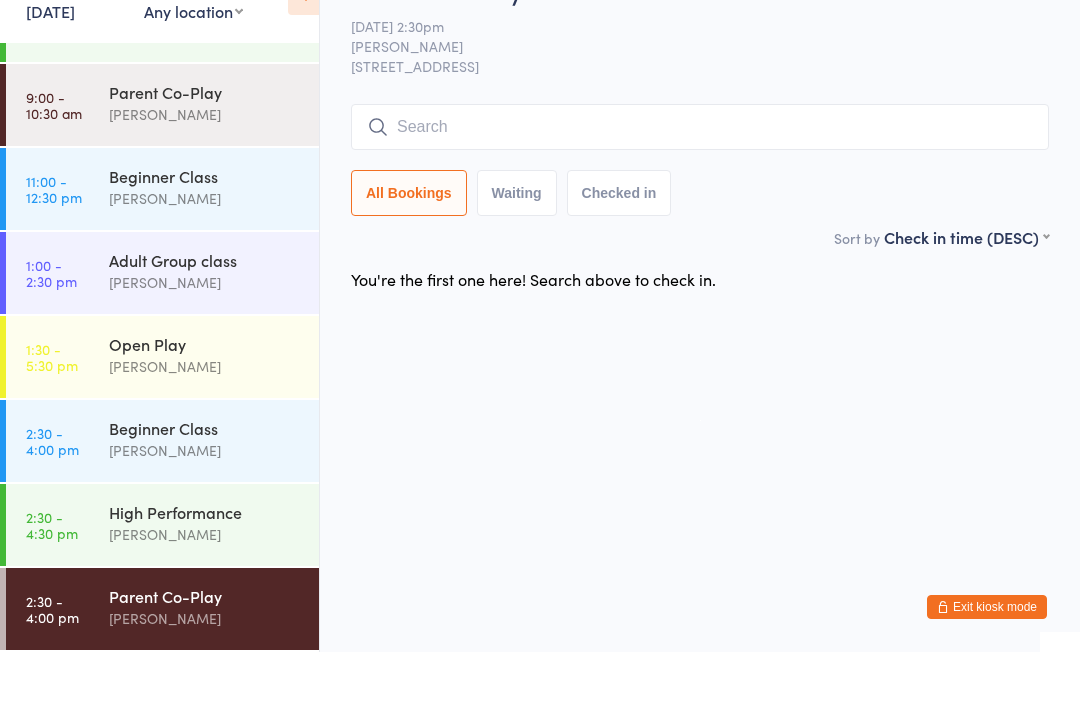 click at bounding box center (700, 182) 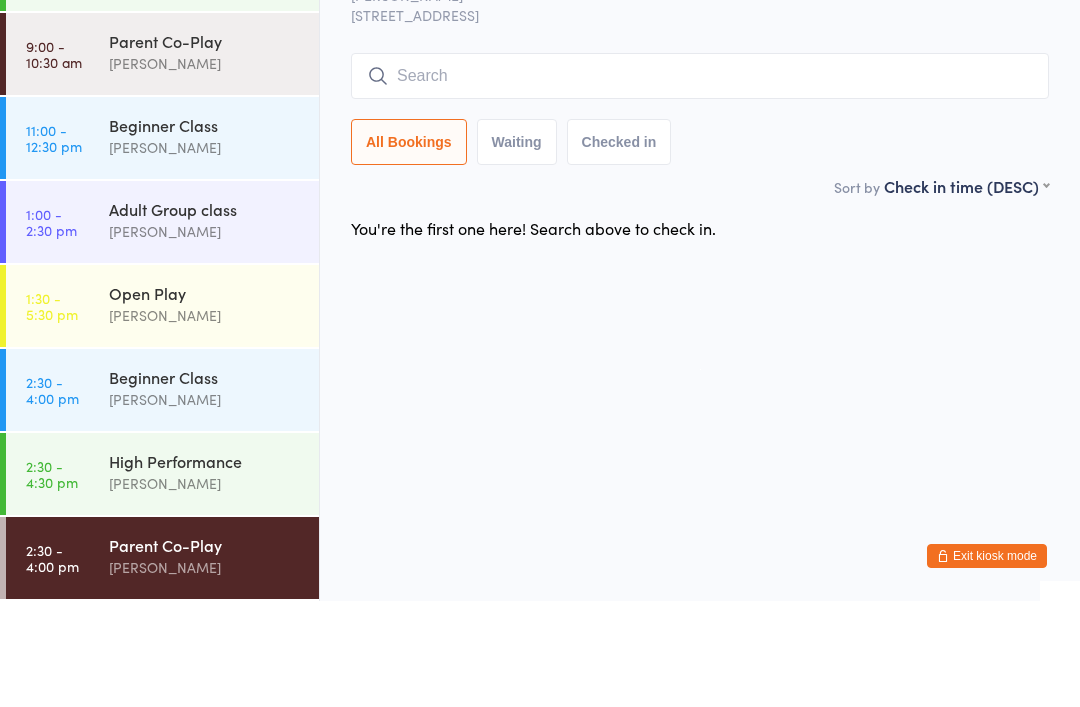 scroll, scrollTop: 0, scrollLeft: 0, axis: both 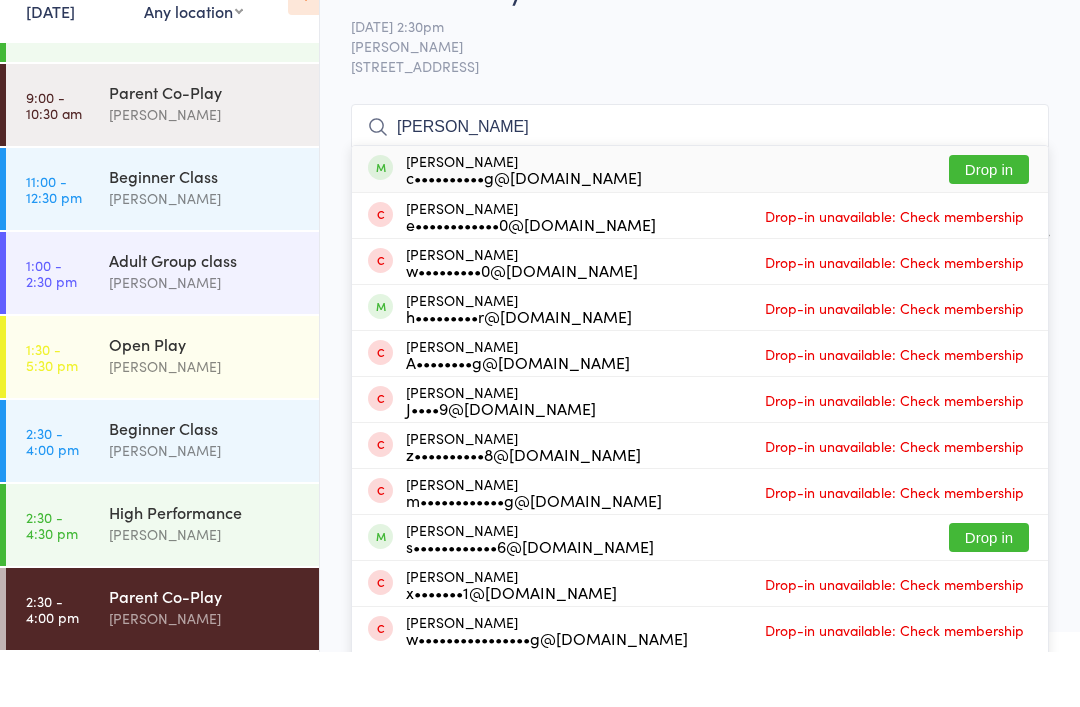 type on "Wang" 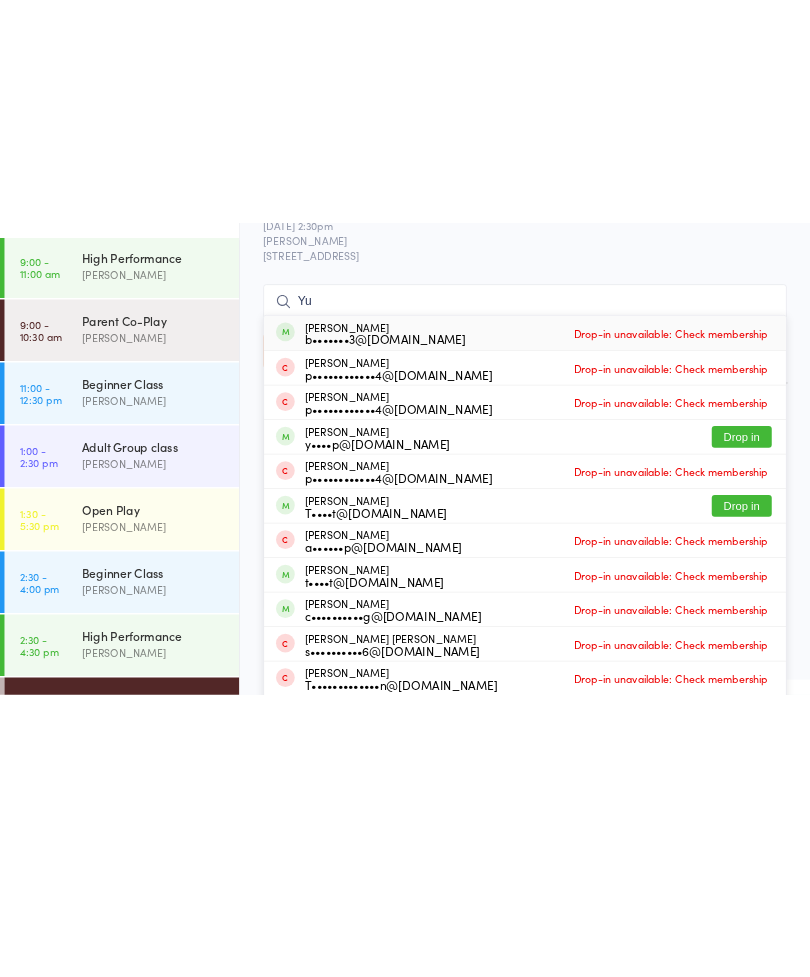 scroll, scrollTop: 83, scrollLeft: 0, axis: vertical 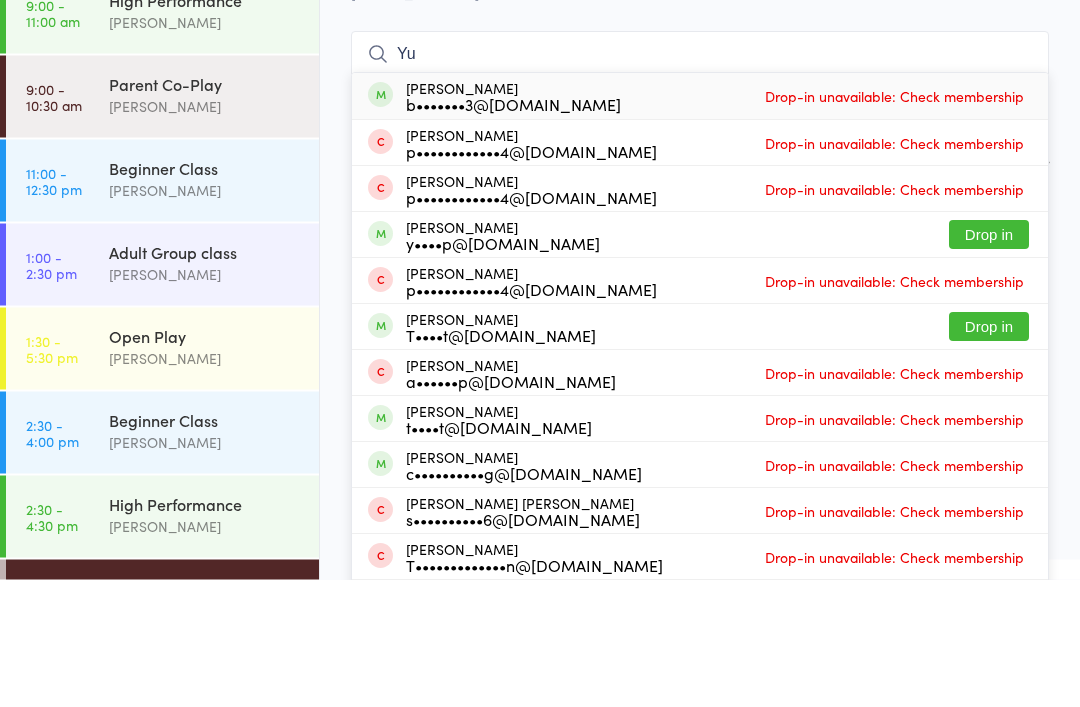type on "Yu" 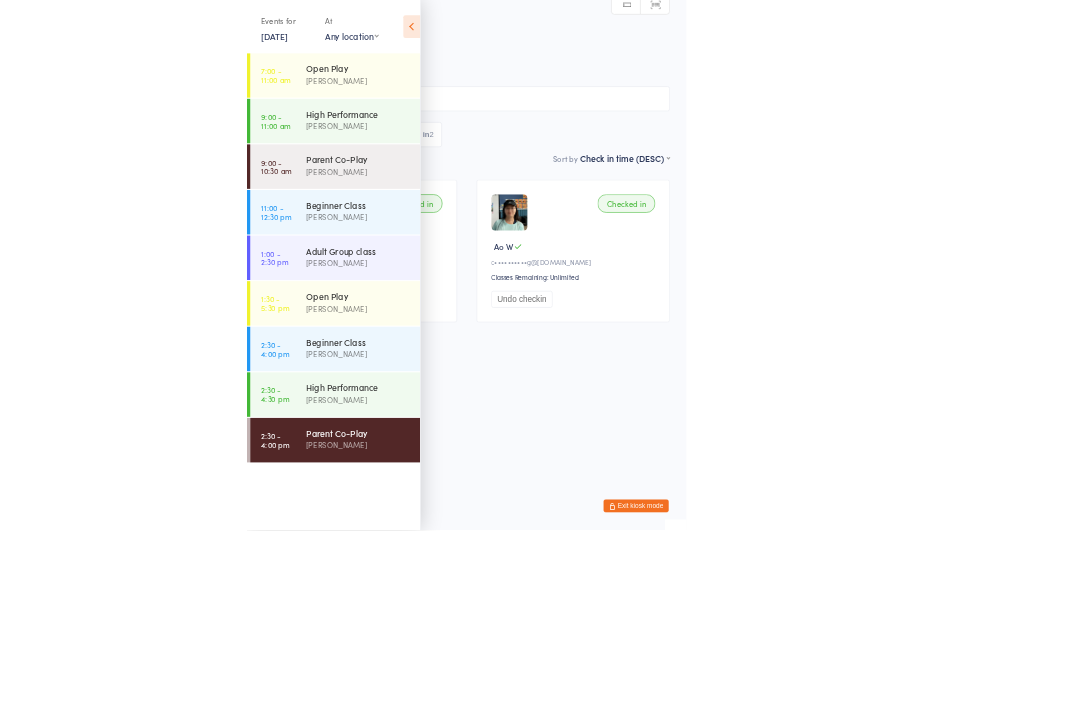 scroll, scrollTop: 0, scrollLeft: 0, axis: both 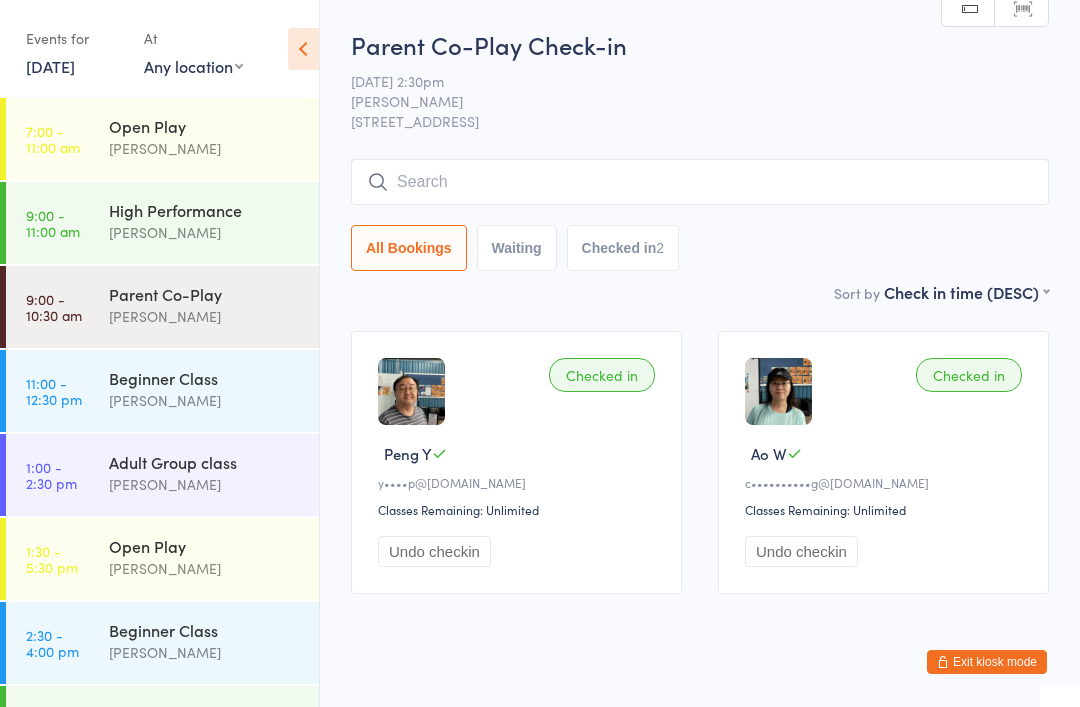 click on "Calvin Kristanto" at bounding box center [205, 568] 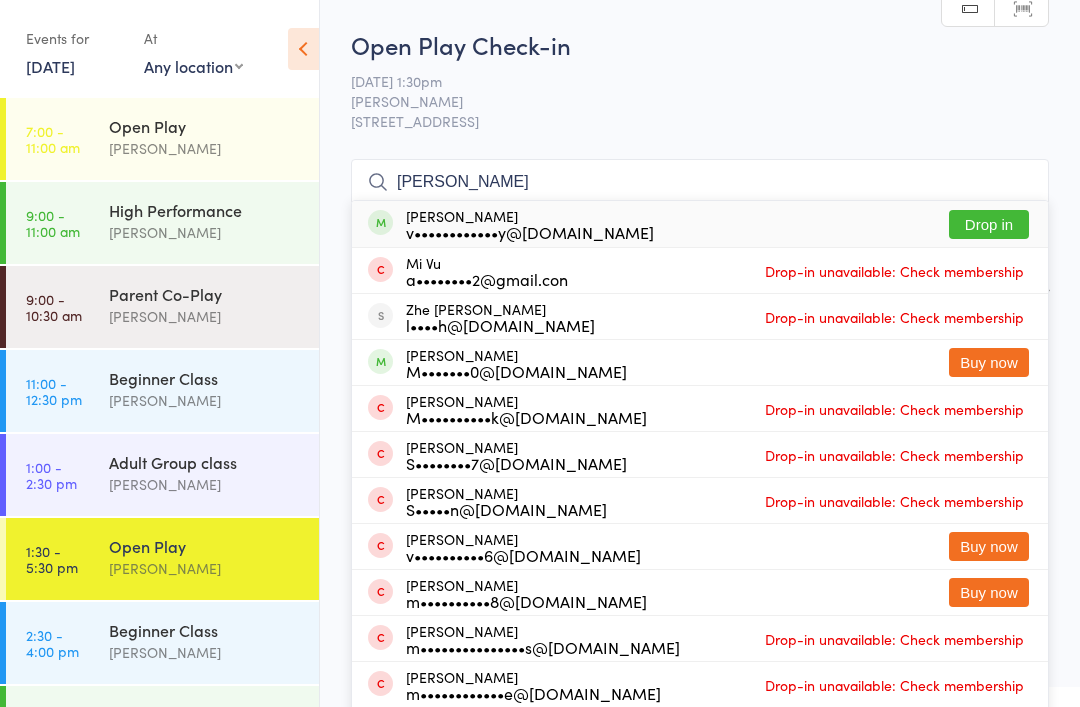 type on "Mick" 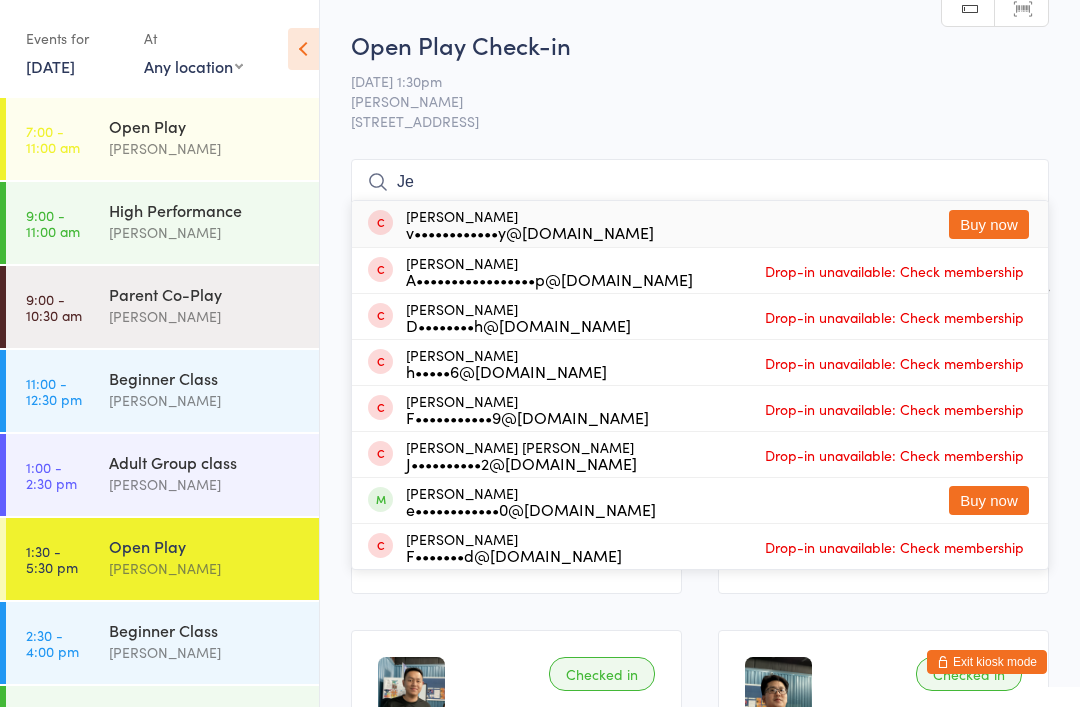 type on "J" 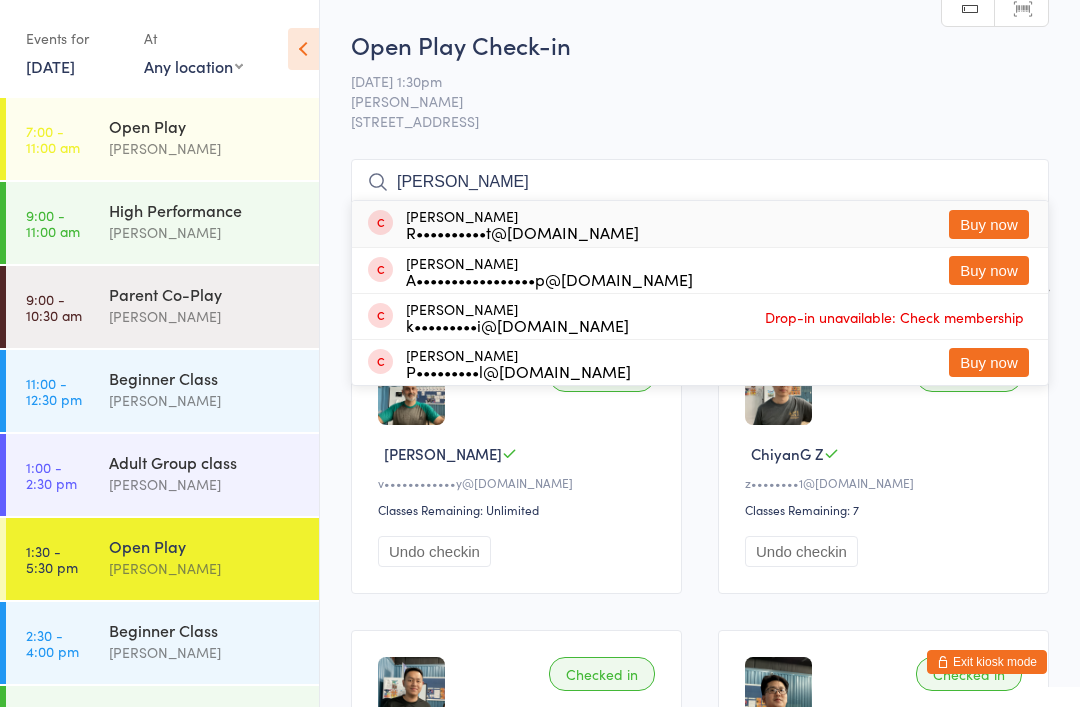 click on "13 Jul 1:30pm" at bounding box center [684, 81] 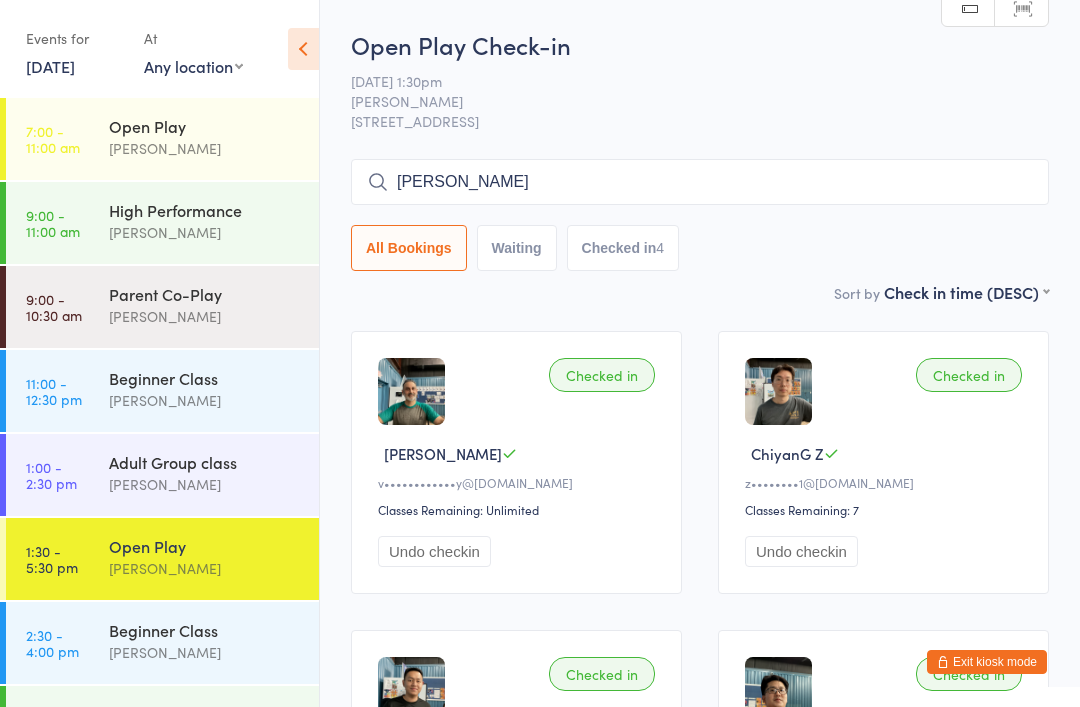 click on "Neil" at bounding box center (700, 182) 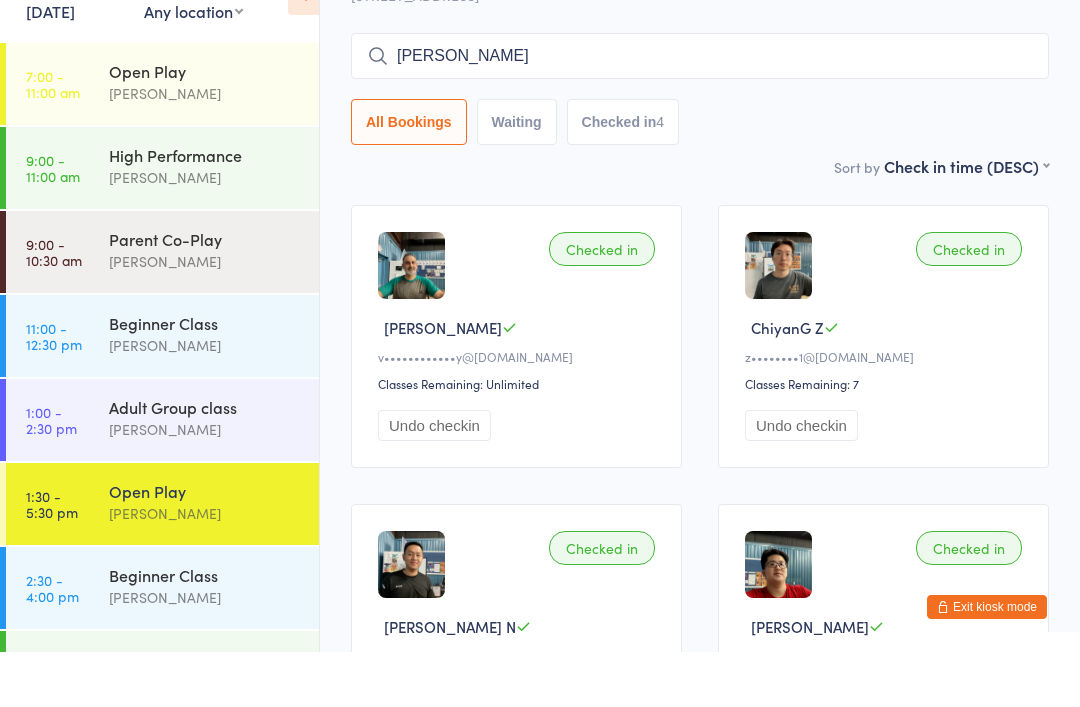 scroll, scrollTop: 106, scrollLeft: 0, axis: vertical 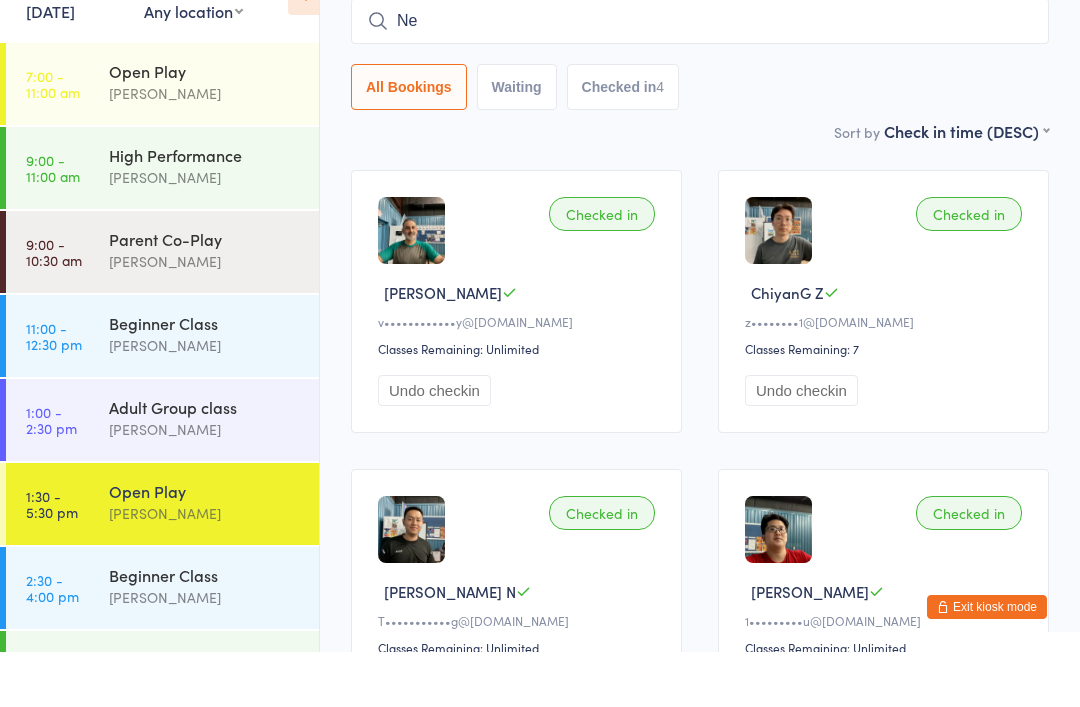 type on "N" 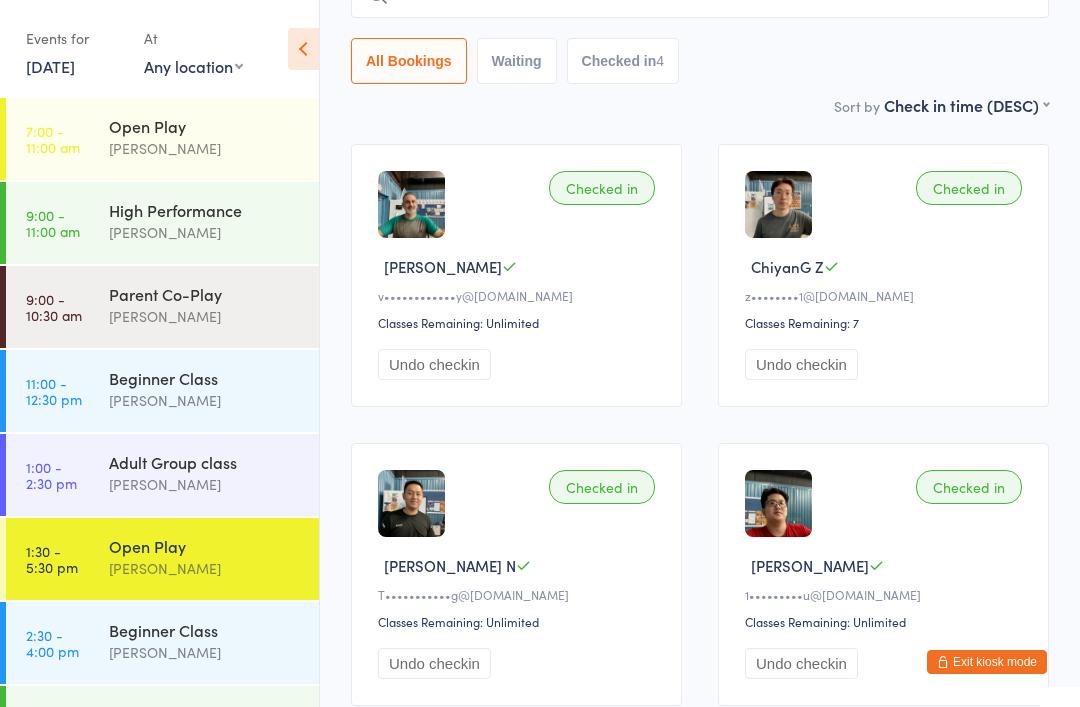 scroll, scrollTop: 0, scrollLeft: 0, axis: both 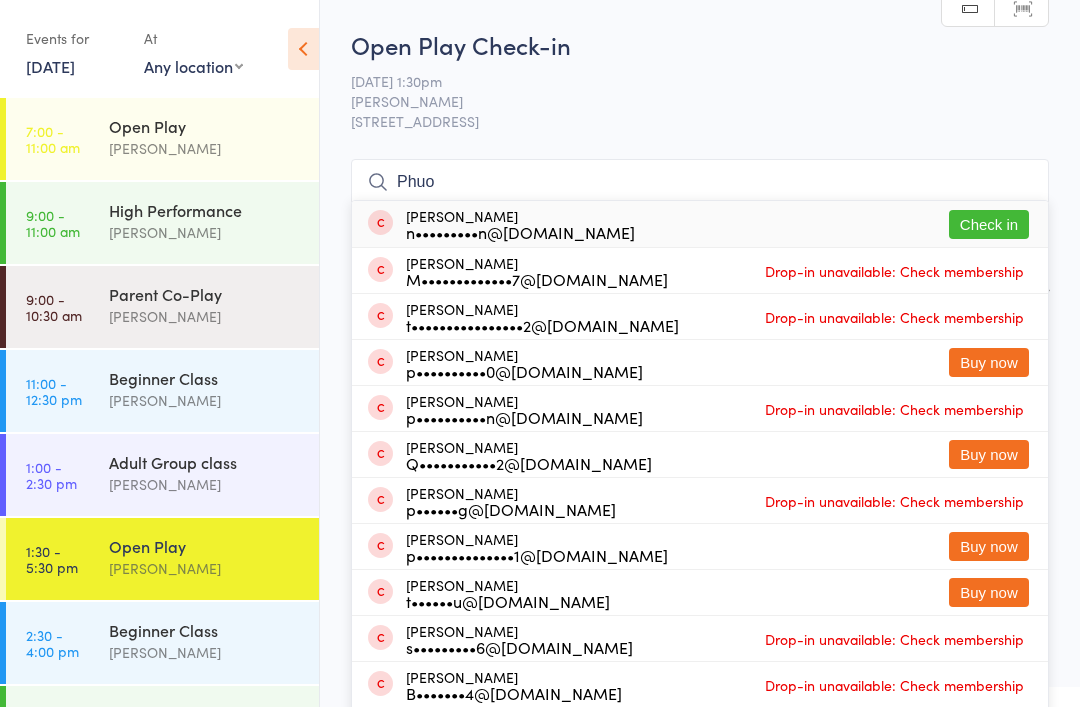 type on "Phuo" 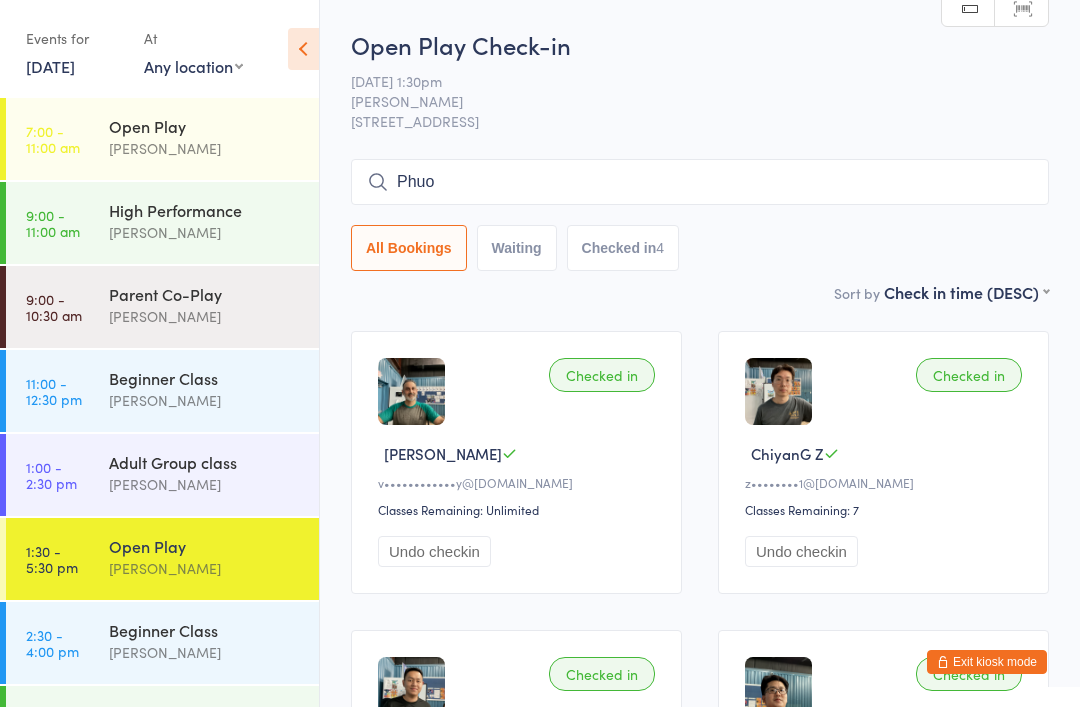 type 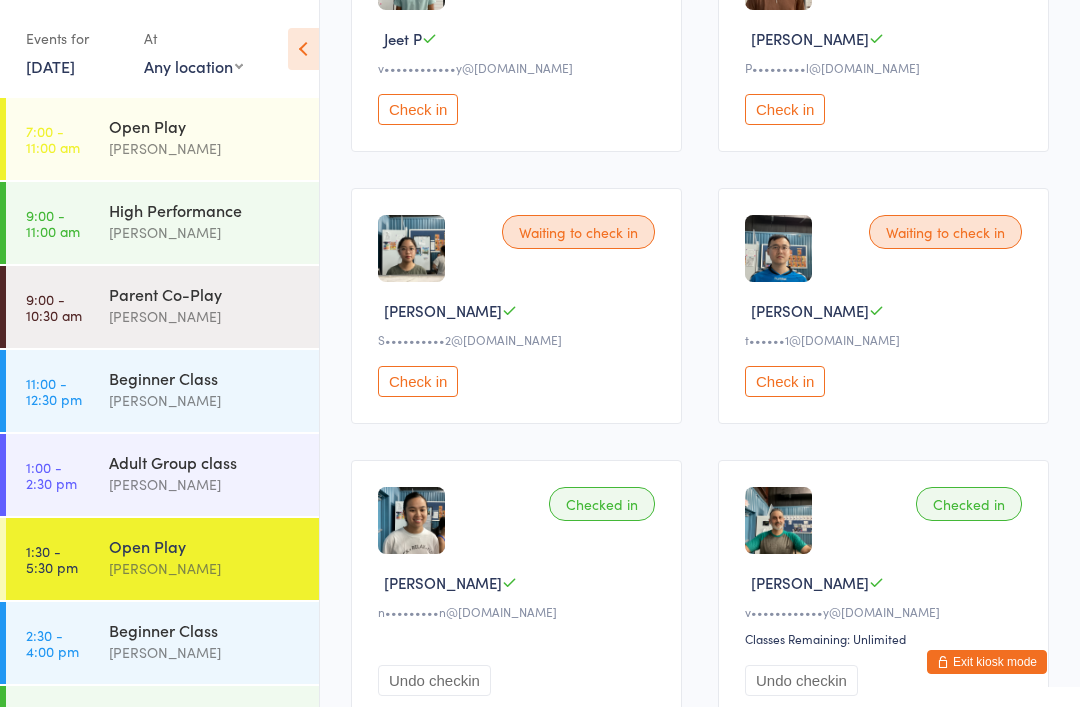 scroll, scrollTop: 408, scrollLeft: 0, axis: vertical 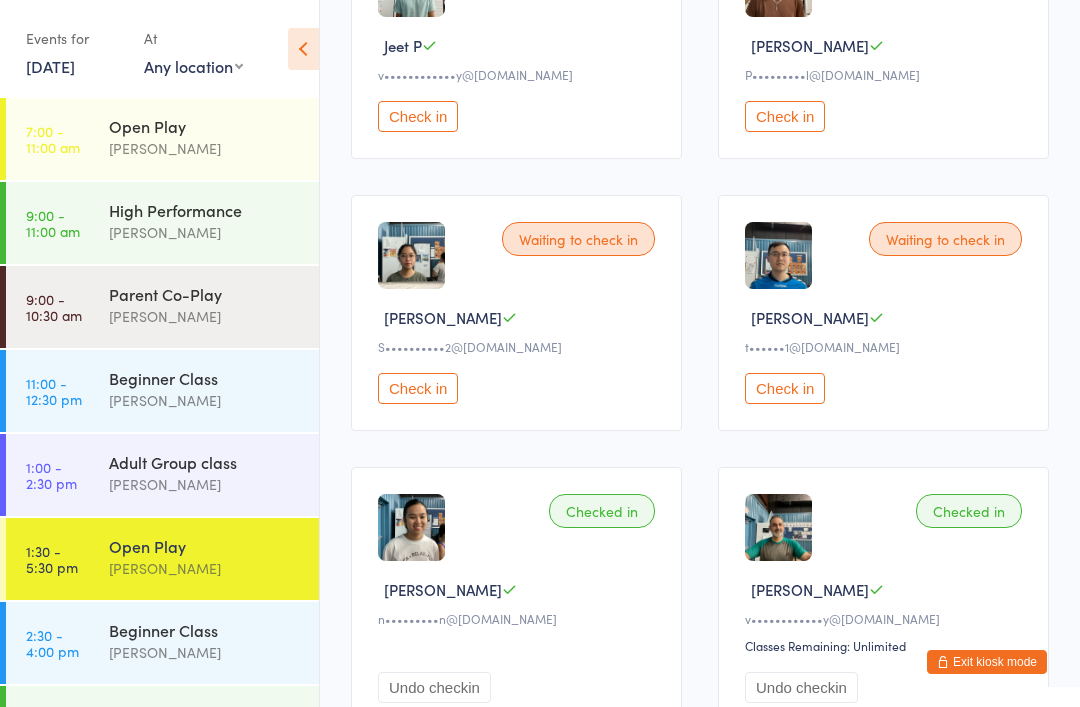 click on "Check in" at bounding box center [785, 388] 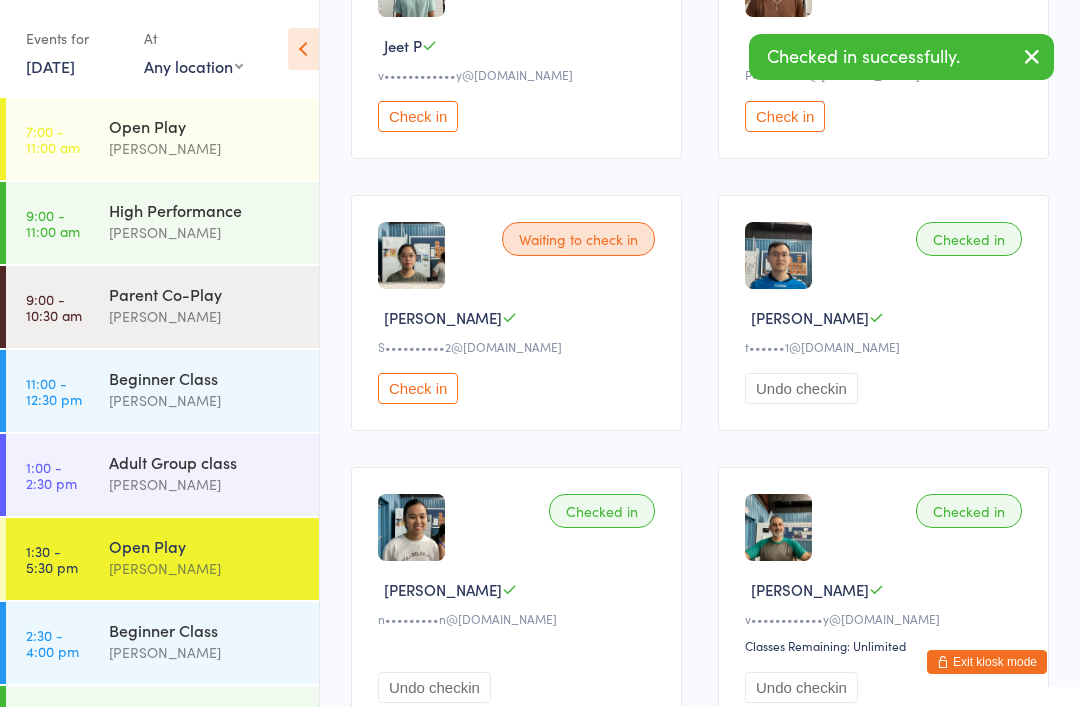click on "Check in" at bounding box center (418, 388) 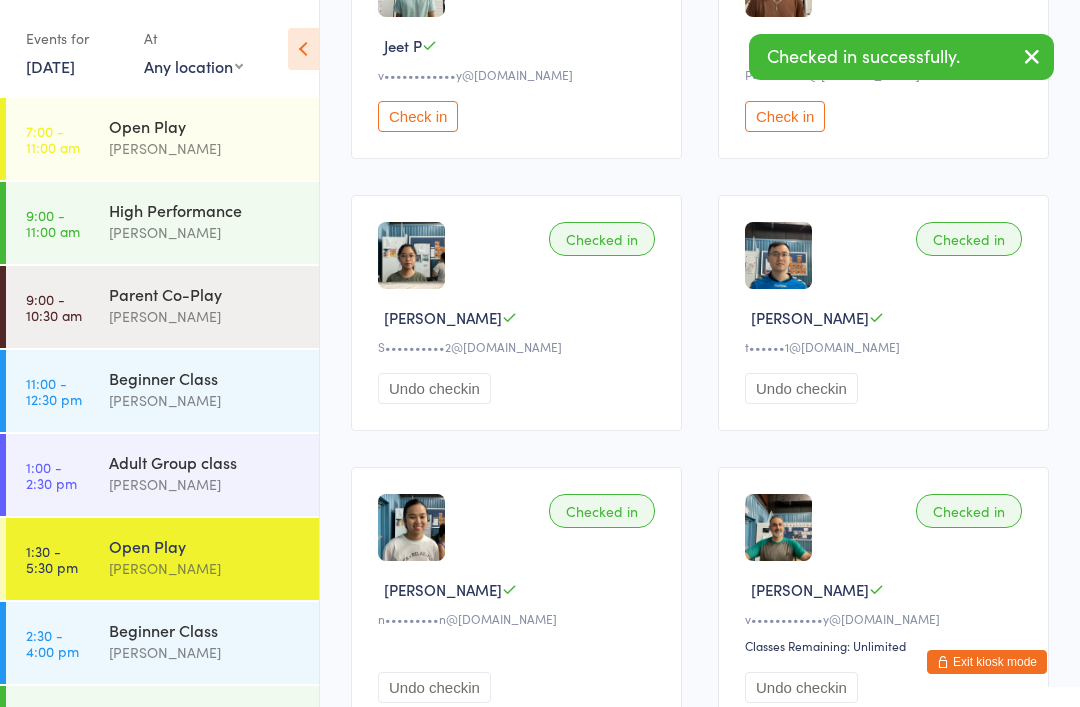 click on "Check in" at bounding box center [785, 116] 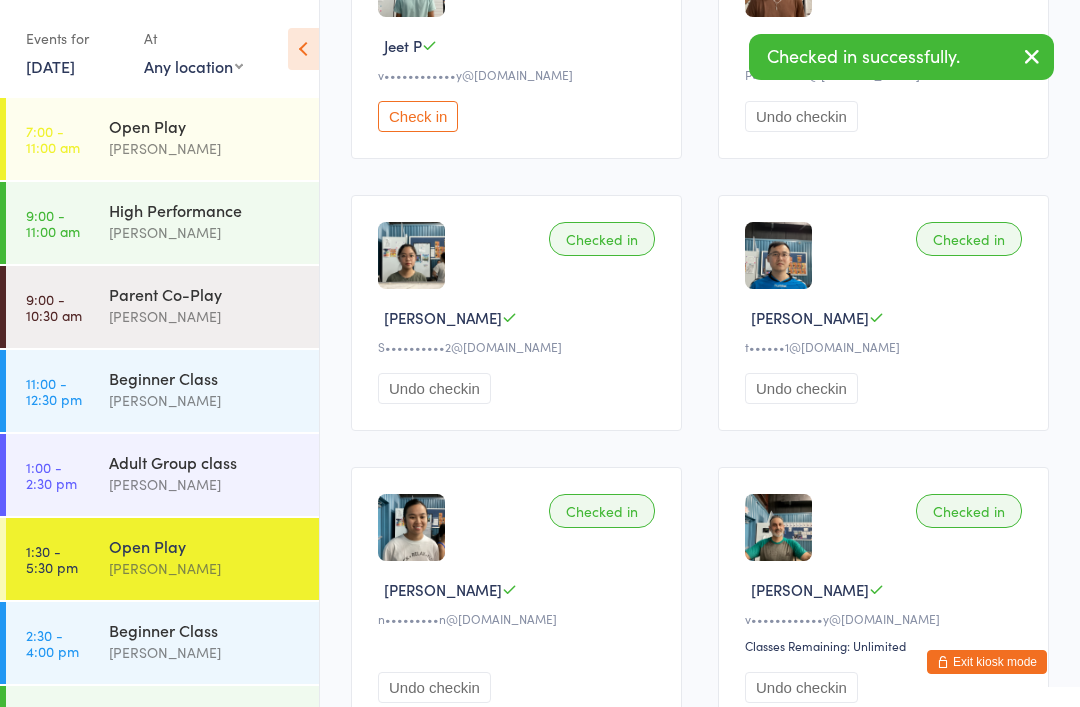 click on "Check in" at bounding box center [418, 116] 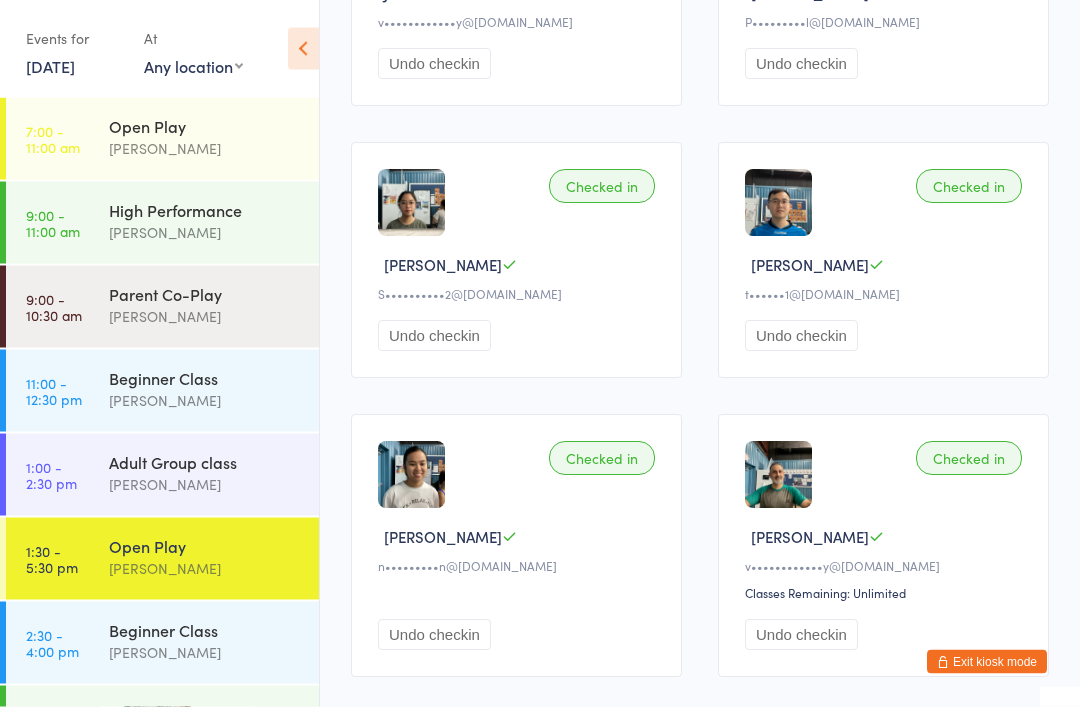 scroll, scrollTop: 461, scrollLeft: 0, axis: vertical 